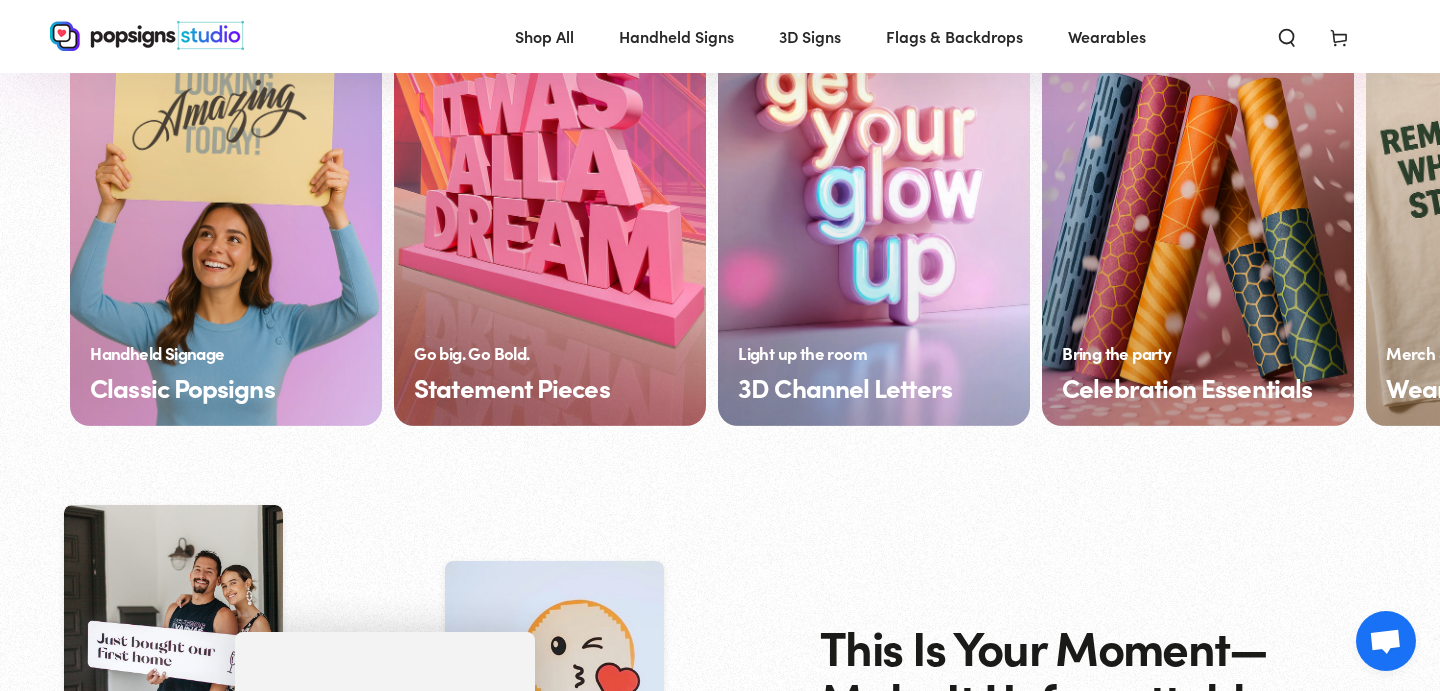 scroll, scrollTop: 1565, scrollLeft: 0, axis: vertical 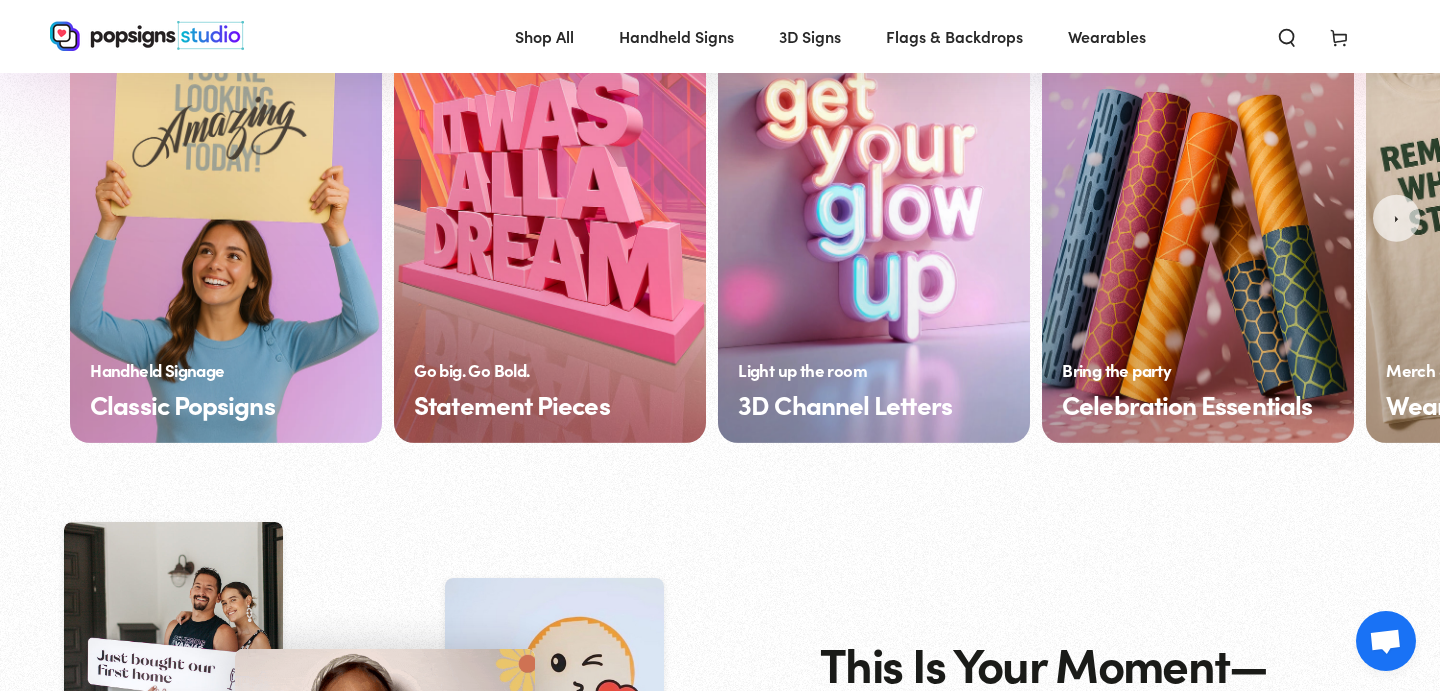 click on "Statement Pieces" at bounding box center (550, 218) 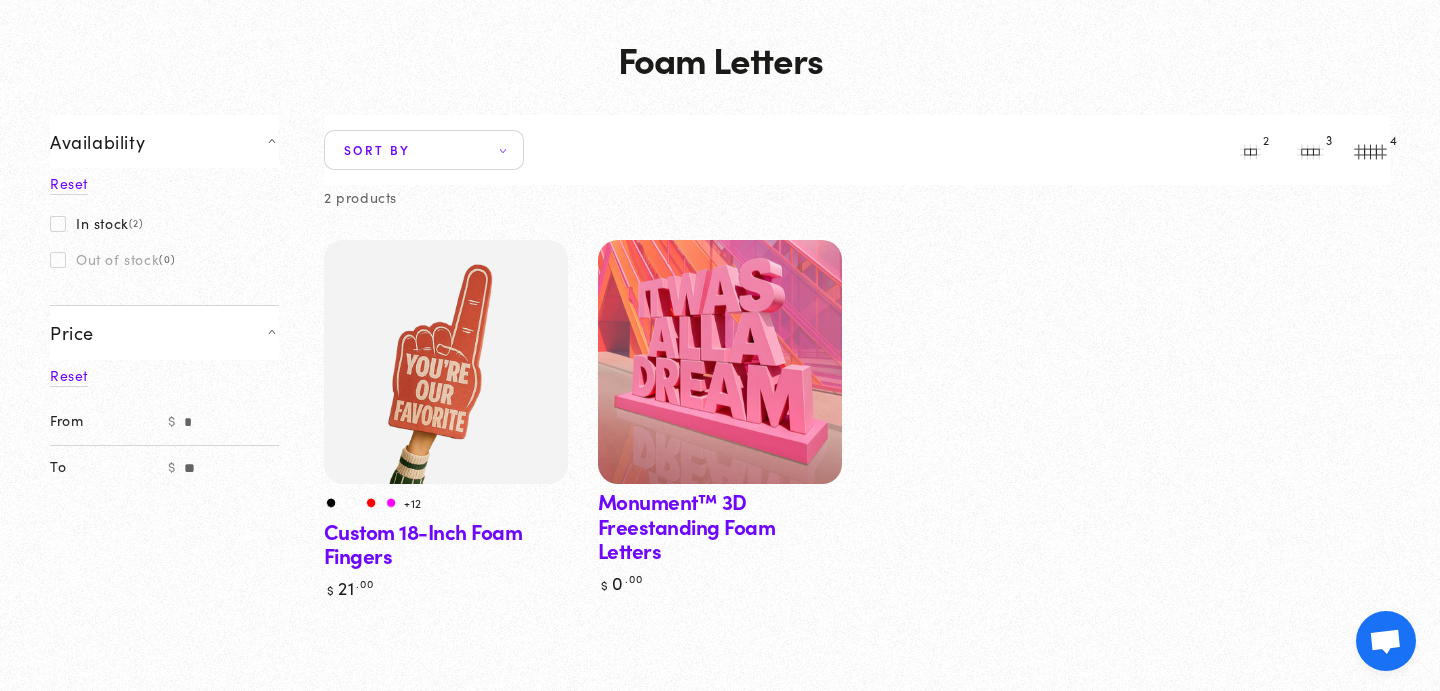 scroll, scrollTop: 264, scrollLeft: 0, axis: vertical 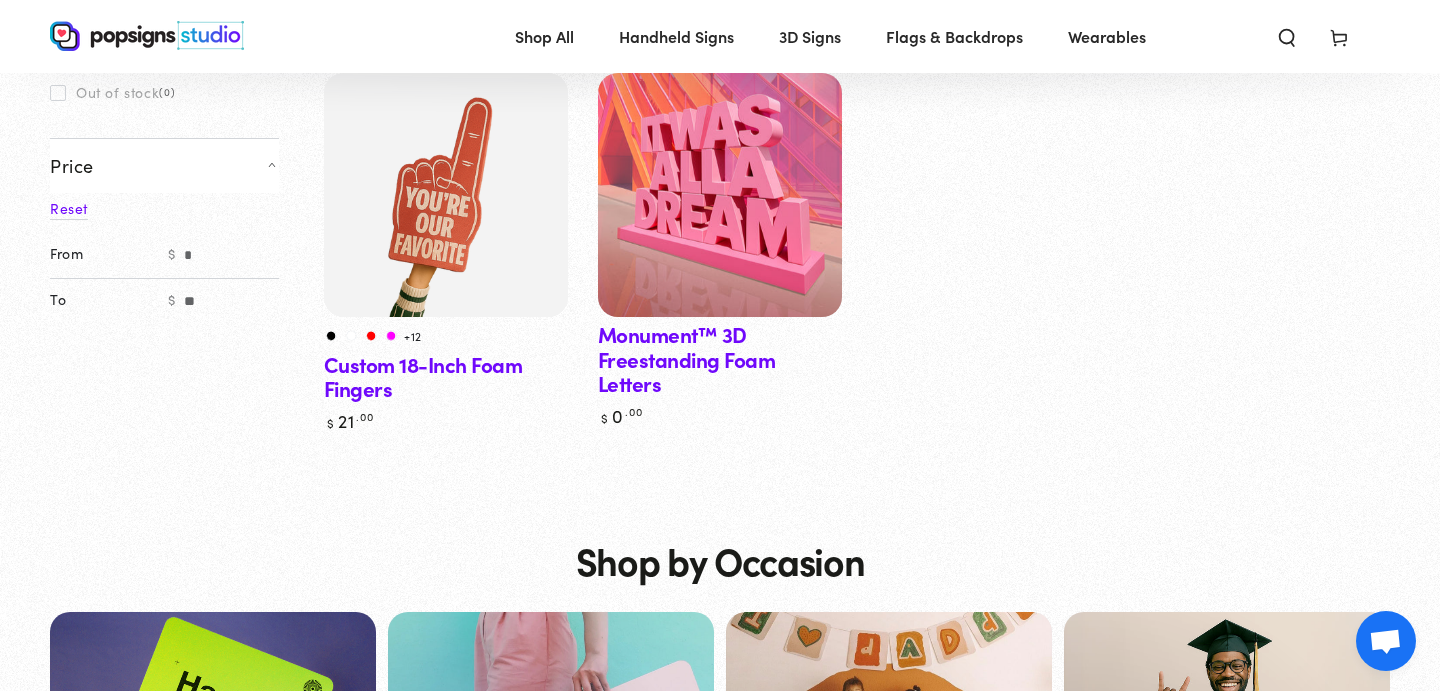 click on "Monument™ 3D Freestanding Foam Letters" at bounding box center (720, 250) 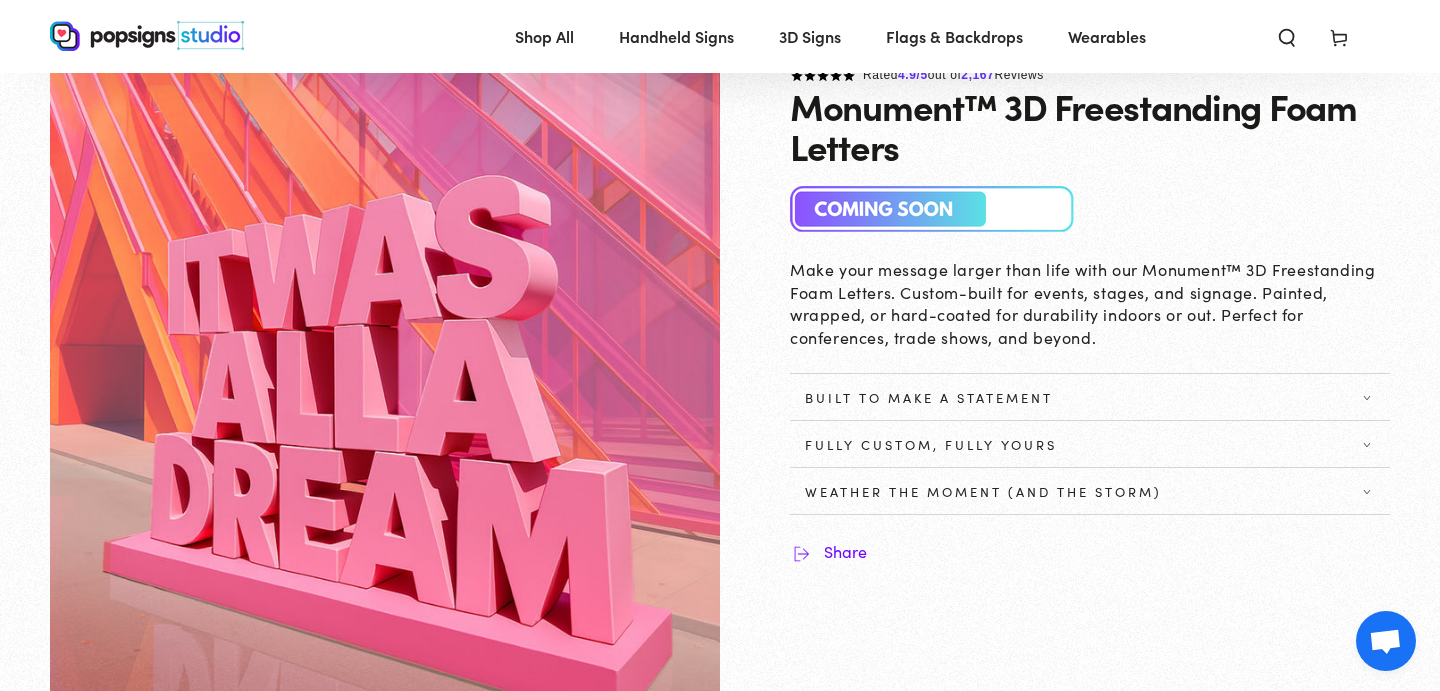 scroll, scrollTop: 106, scrollLeft: 0, axis: vertical 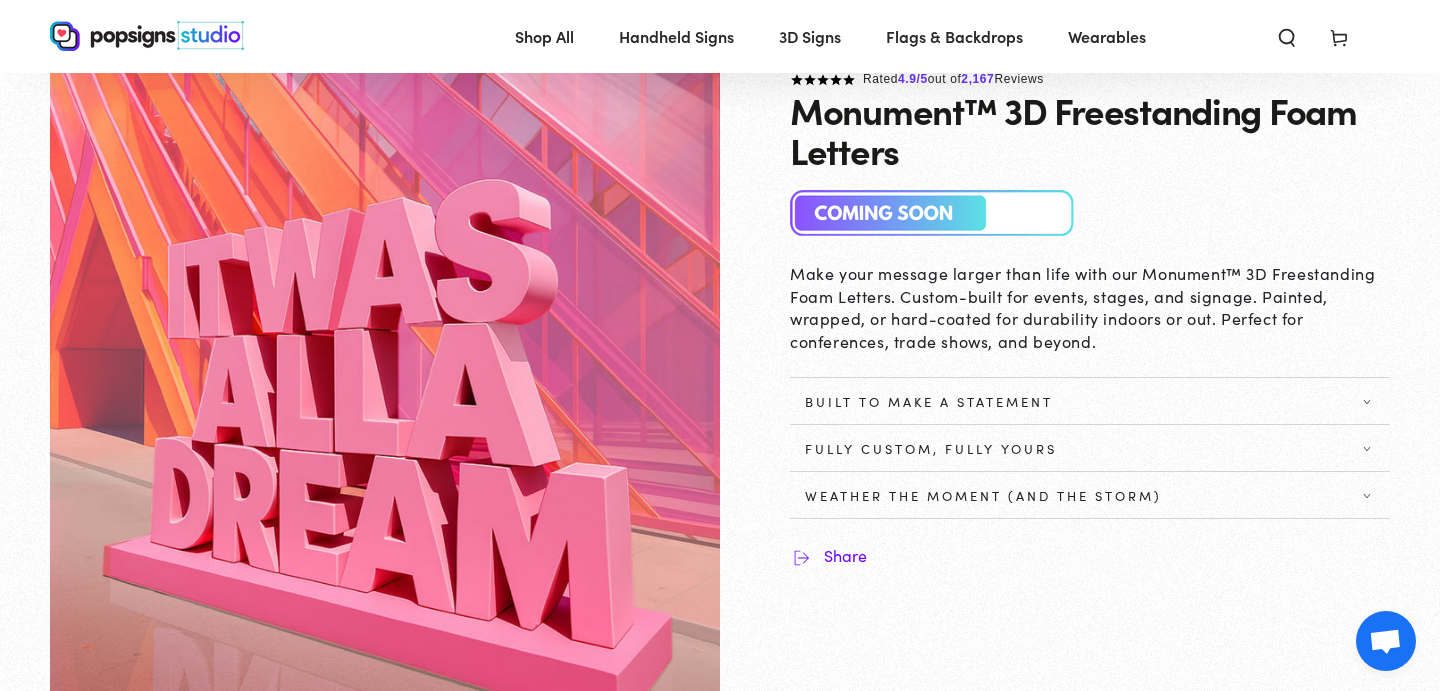 click on "Built to Make a Statement" at bounding box center (1090, 401) 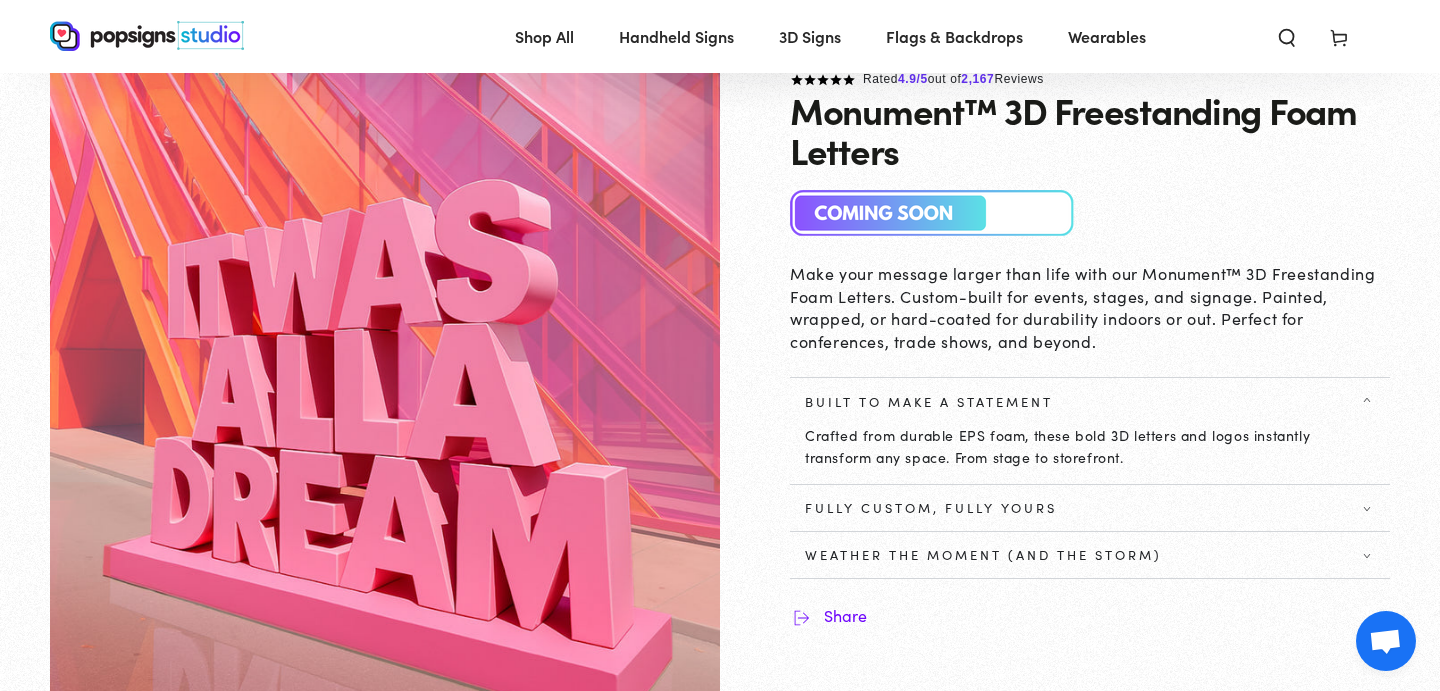click at bounding box center [932, 213] 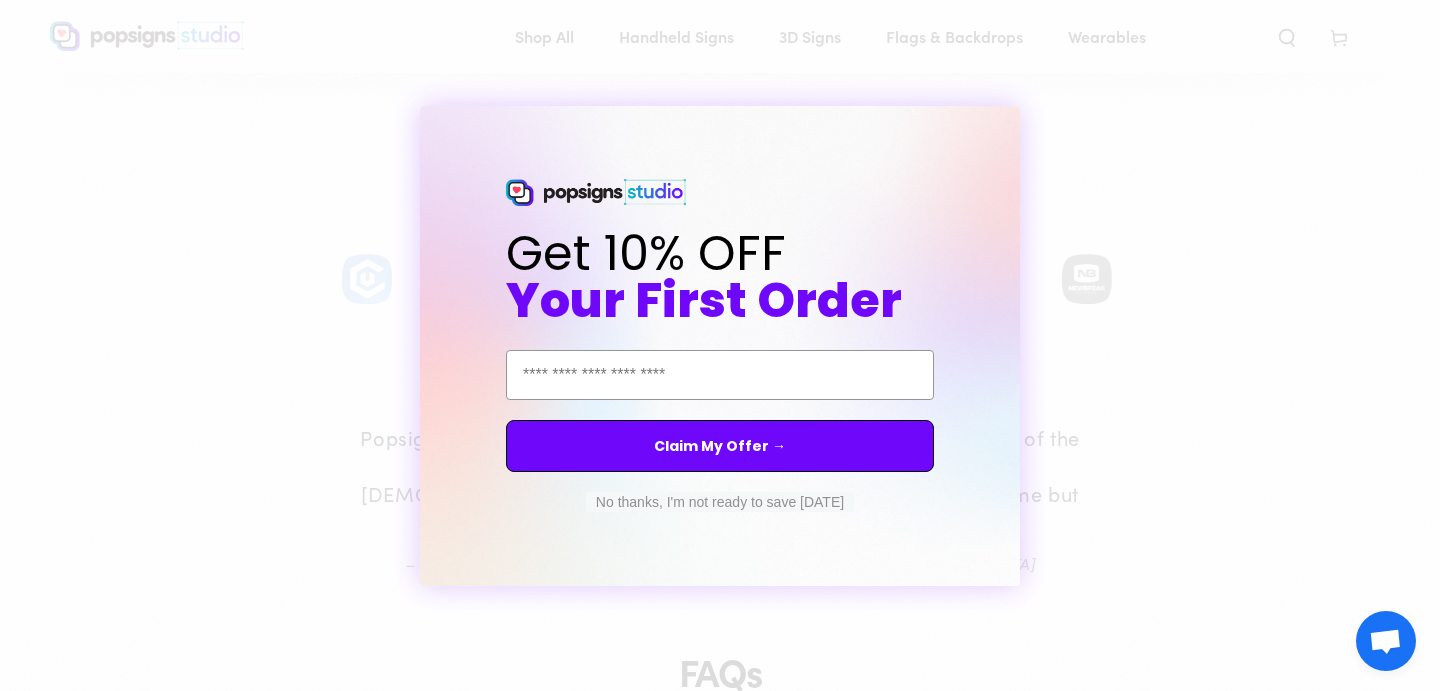 scroll, scrollTop: 1021, scrollLeft: 0, axis: vertical 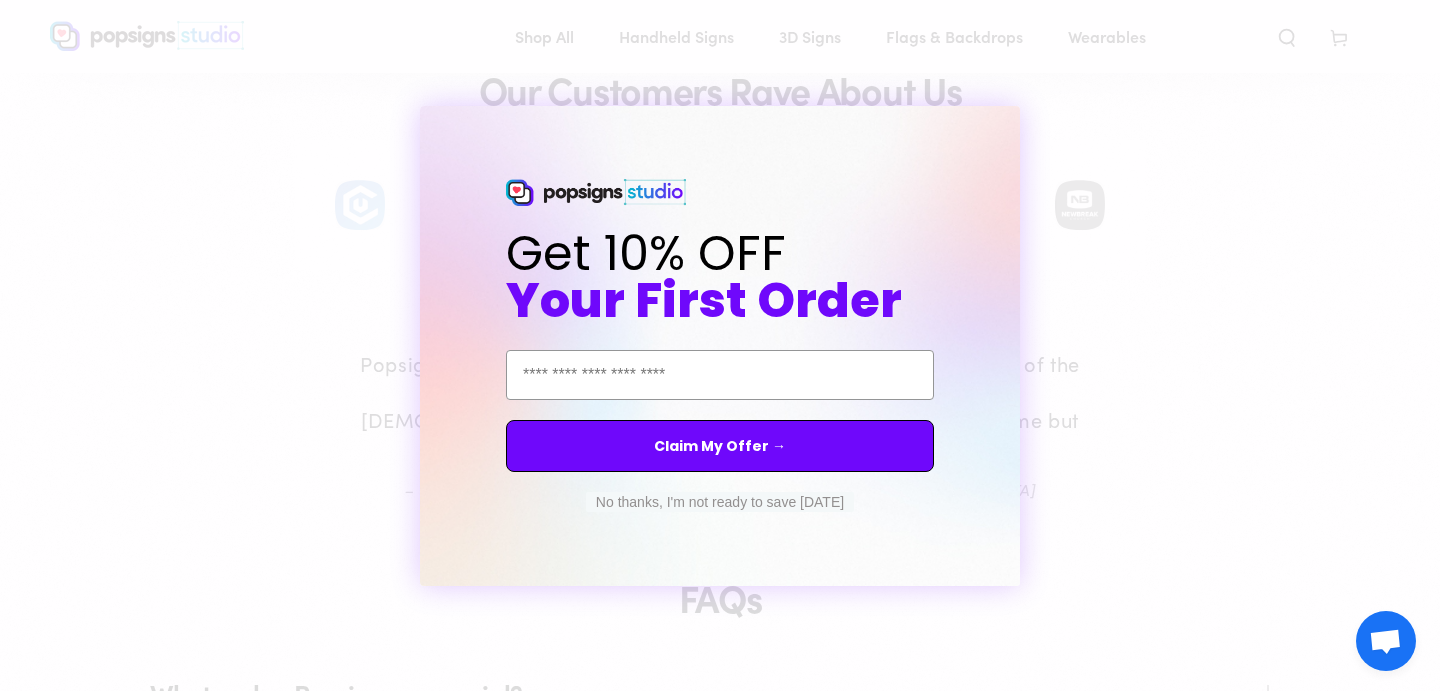 click on "No thanks, I'm not ready to save today" at bounding box center (720, 502) 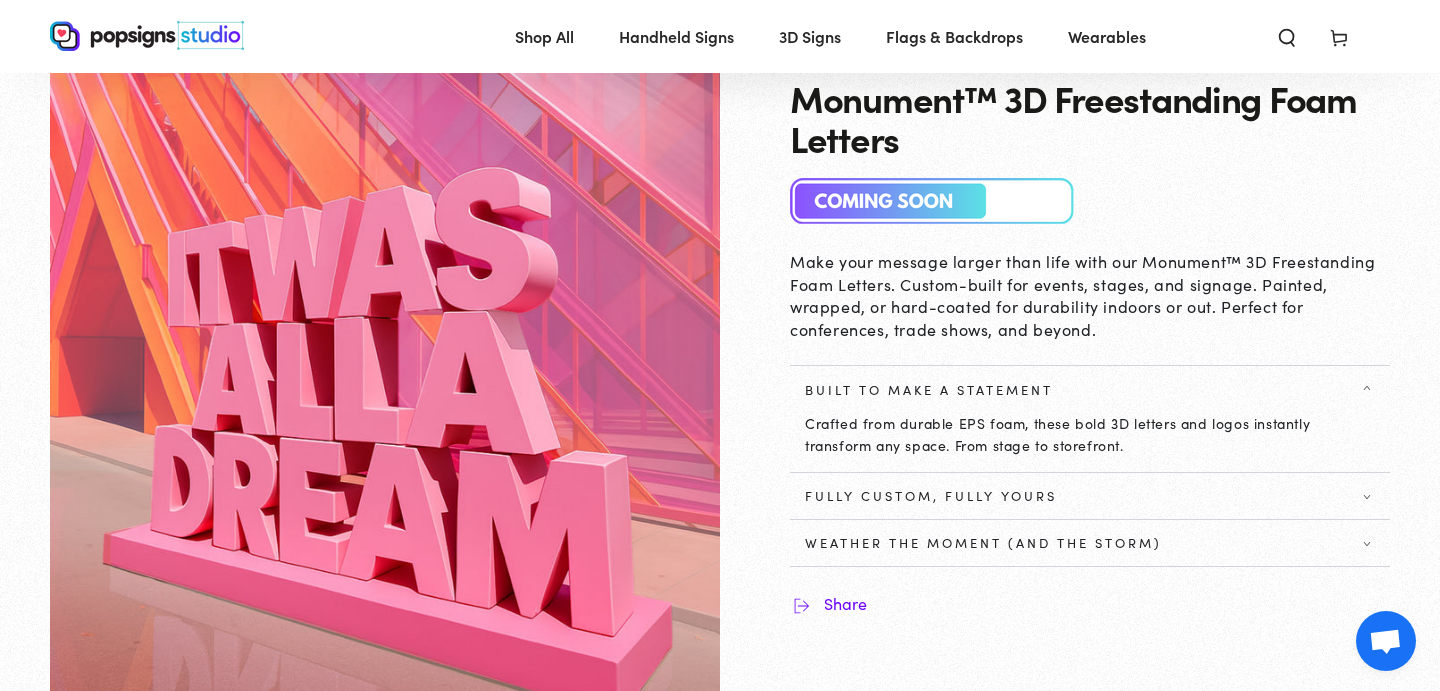 scroll, scrollTop: 0, scrollLeft: 0, axis: both 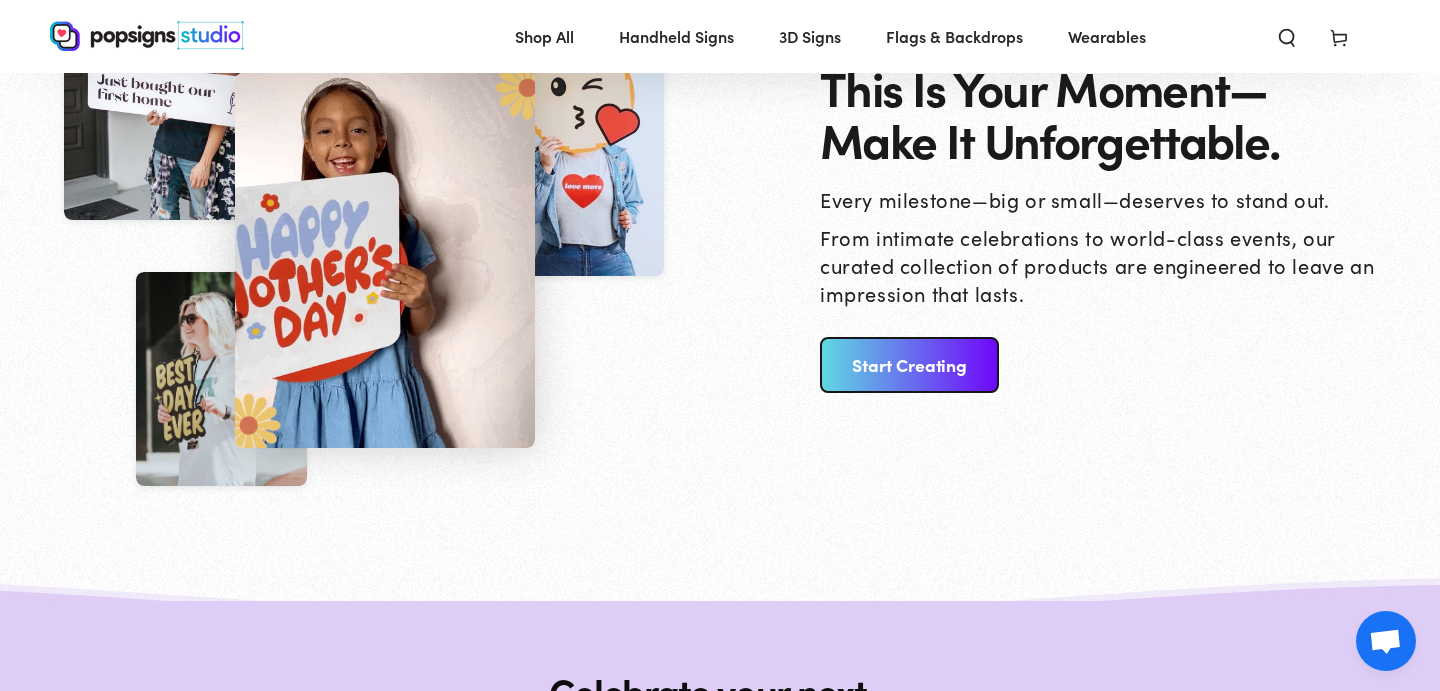 click on "Start Creating" at bounding box center (909, 365) 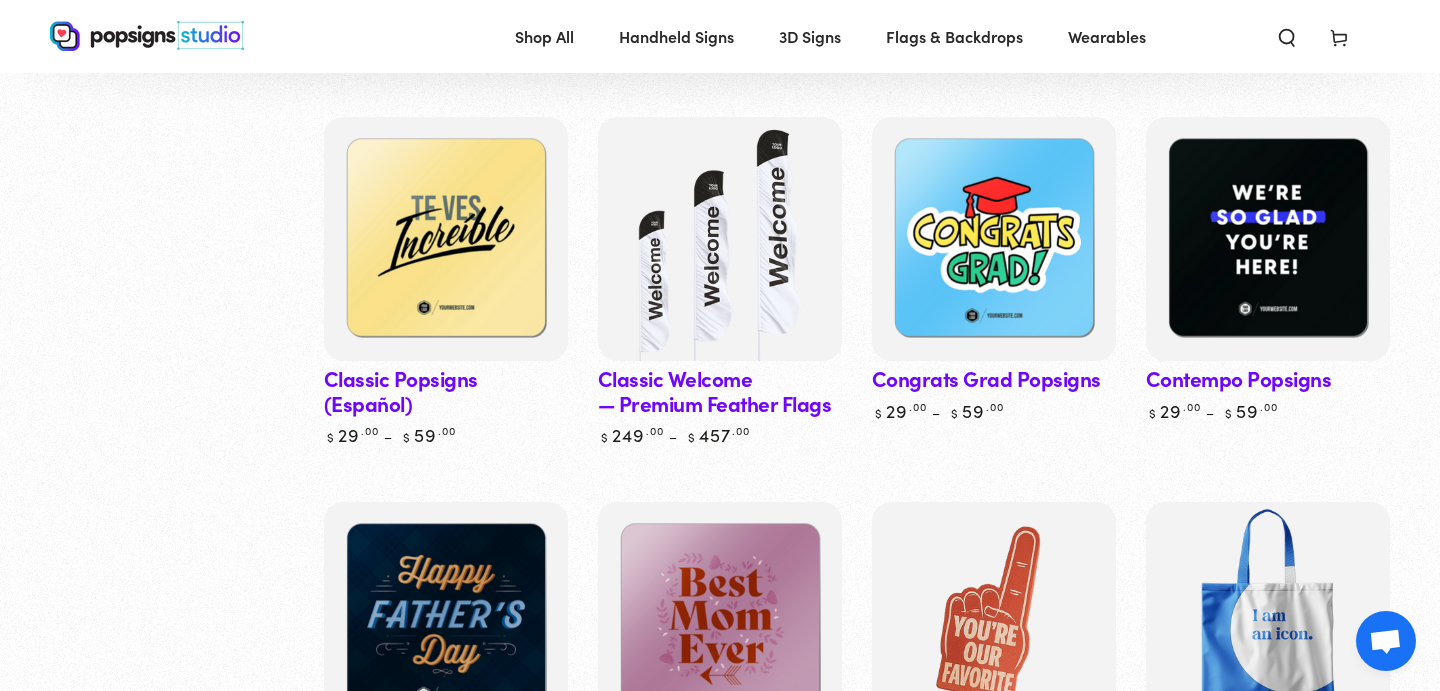 scroll, scrollTop: 1473, scrollLeft: 0, axis: vertical 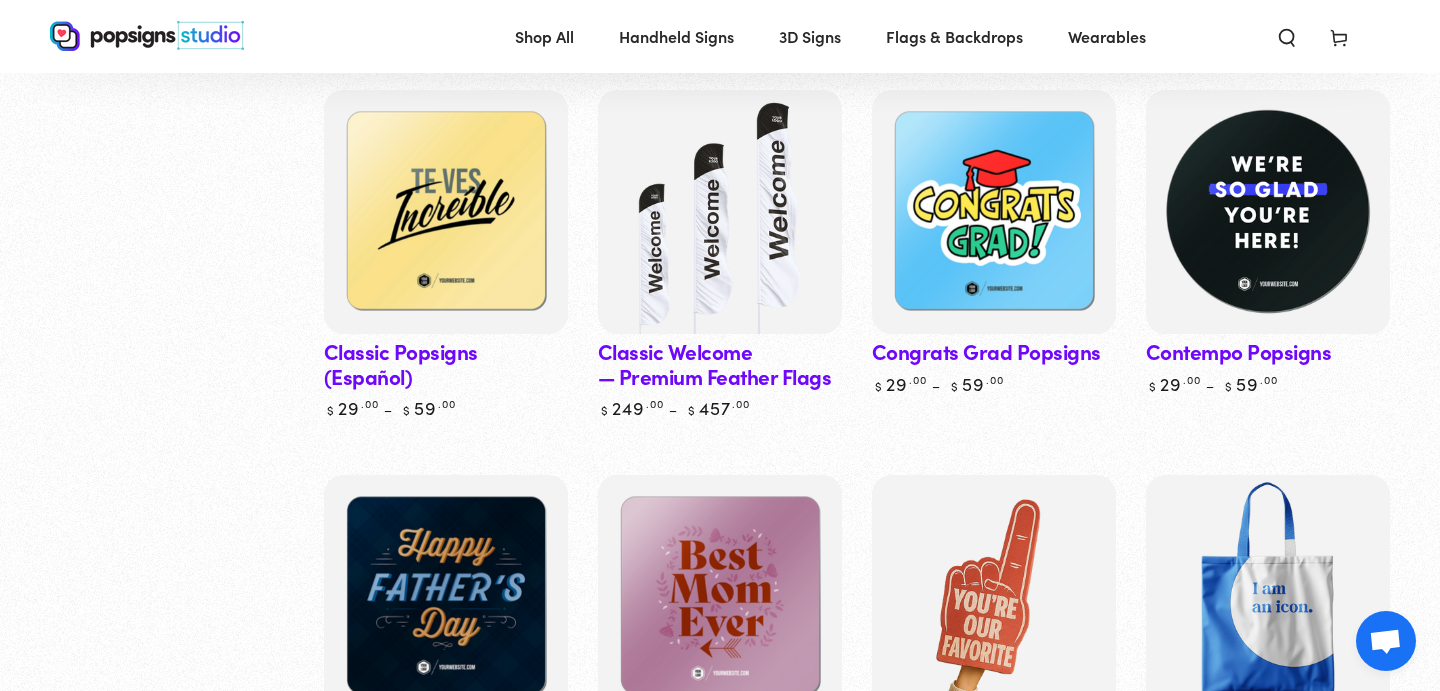 click at bounding box center (1267, 212) 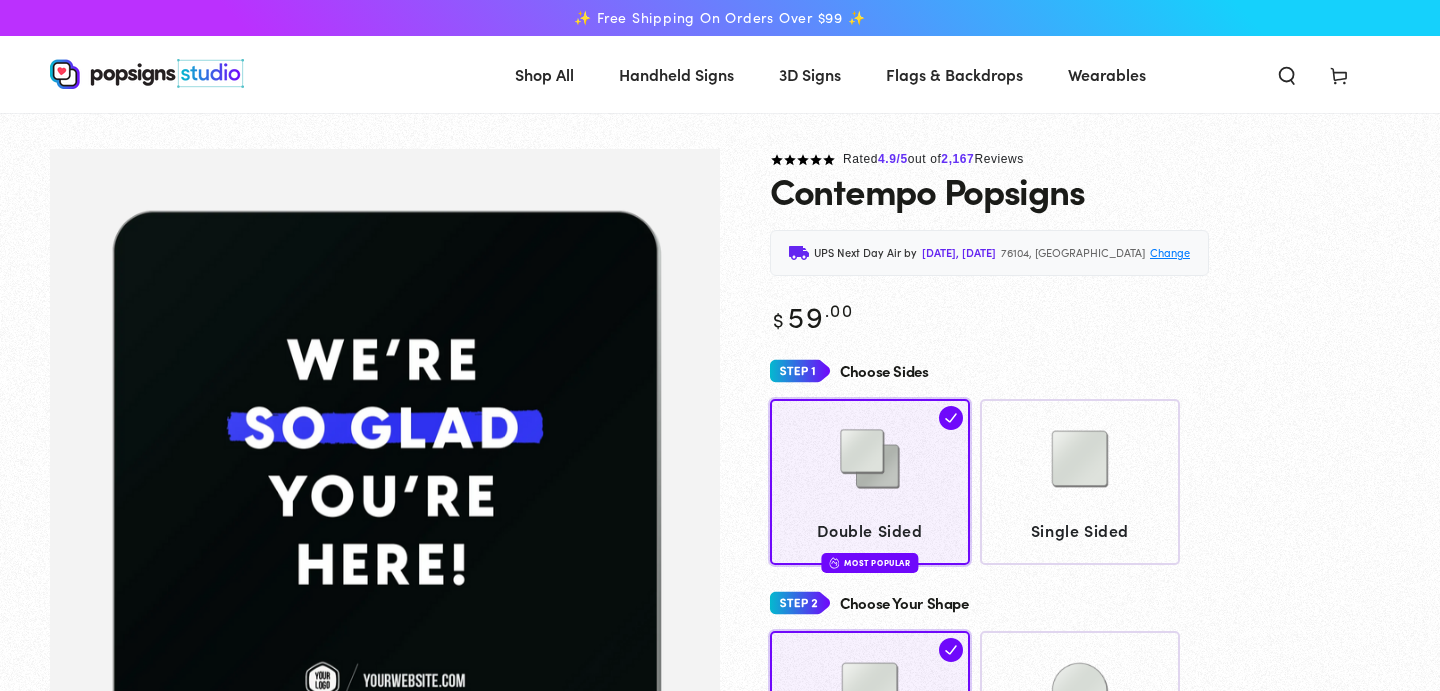 scroll, scrollTop: 0, scrollLeft: 0, axis: both 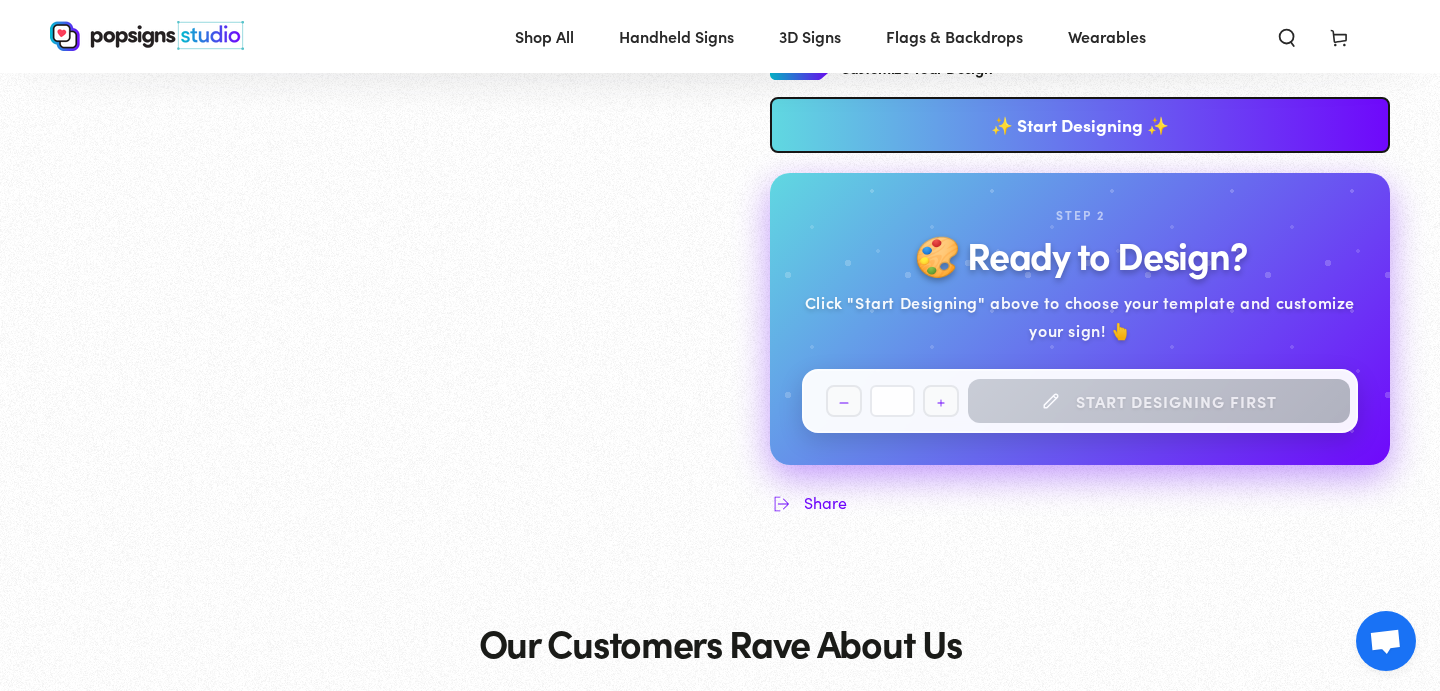 click on "✨ Start Designing ✨" at bounding box center (1080, 125) 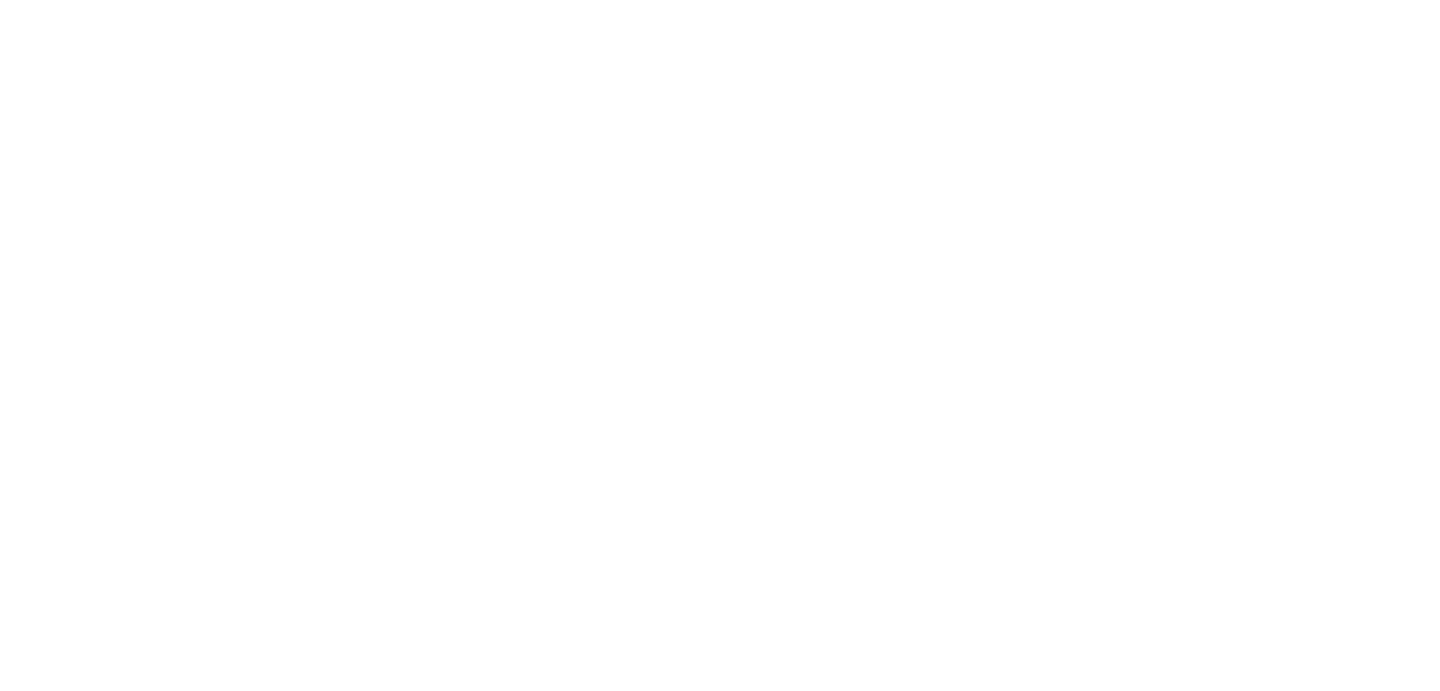 scroll, scrollTop: 0, scrollLeft: 0, axis: both 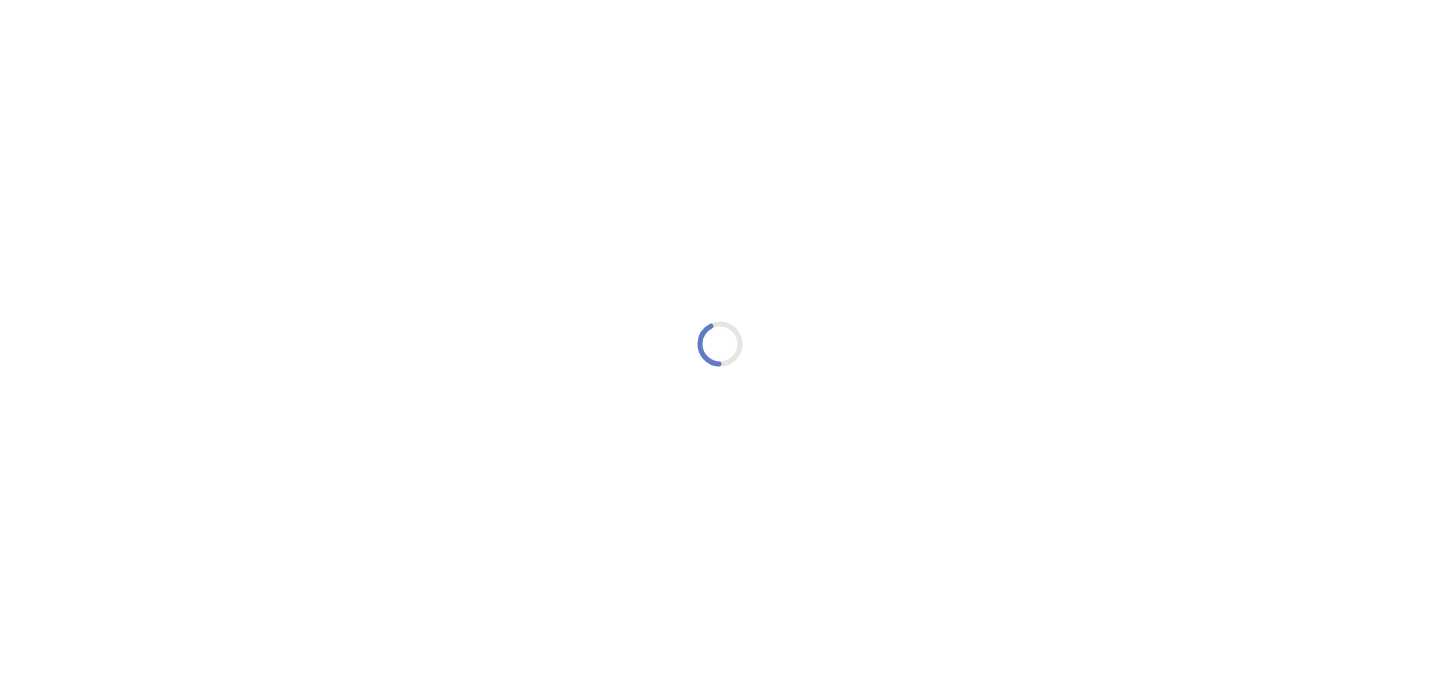 type on "An ancient tree with a door leading to a magical world" 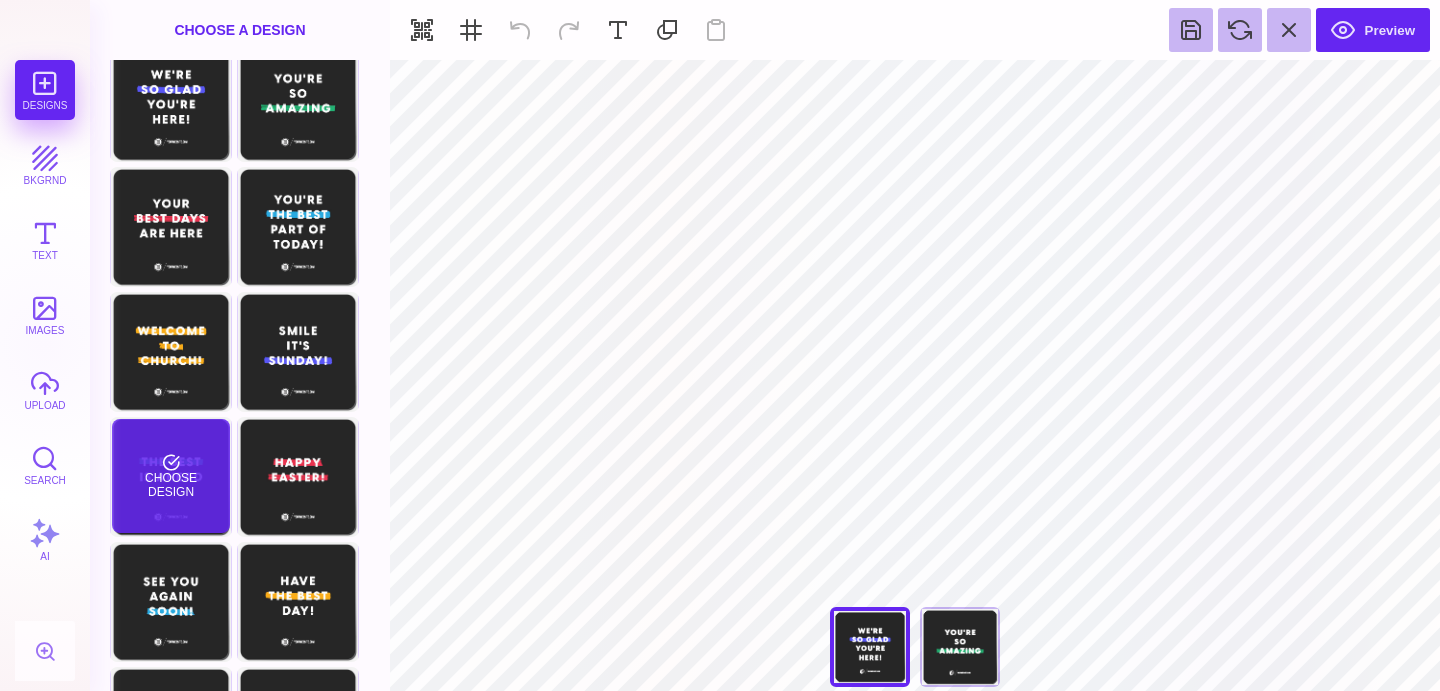 scroll, scrollTop: 10, scrollLeft: 0, axis: vertical 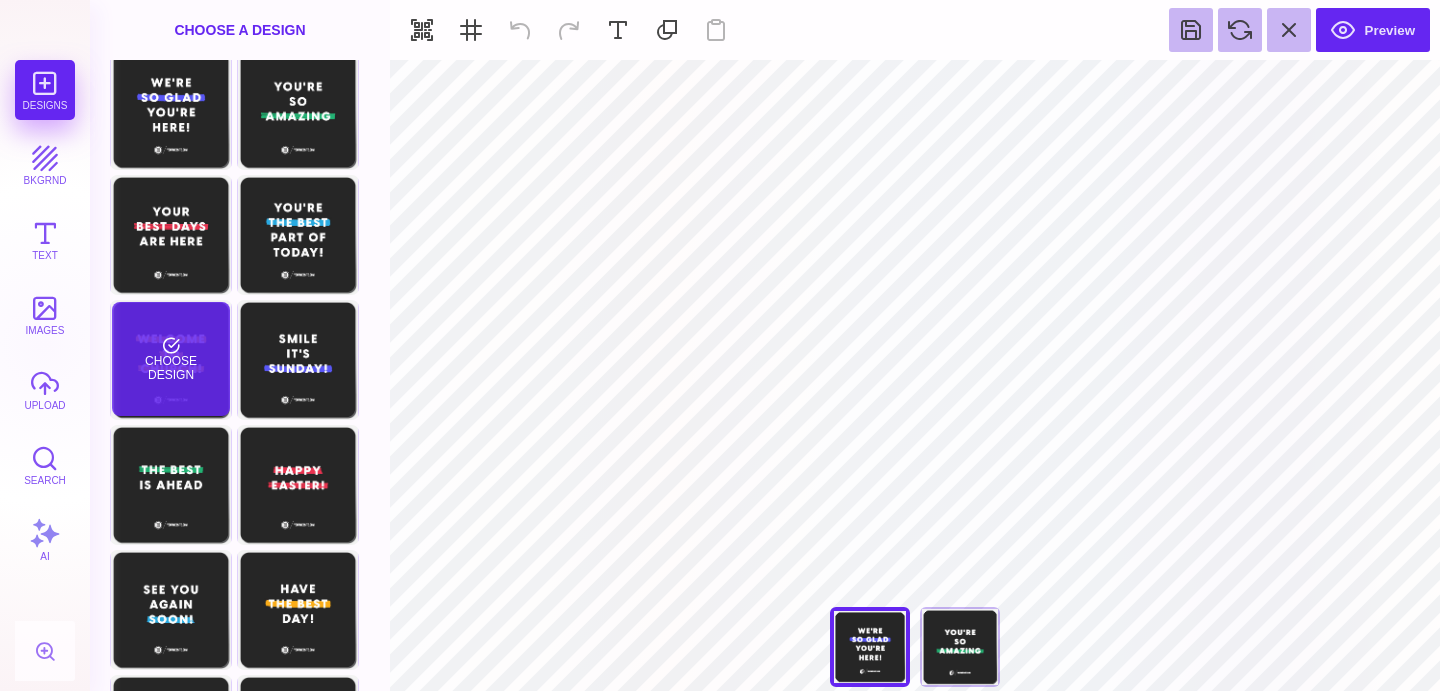 click on "Choose Design" at bounding box center [170, 359] 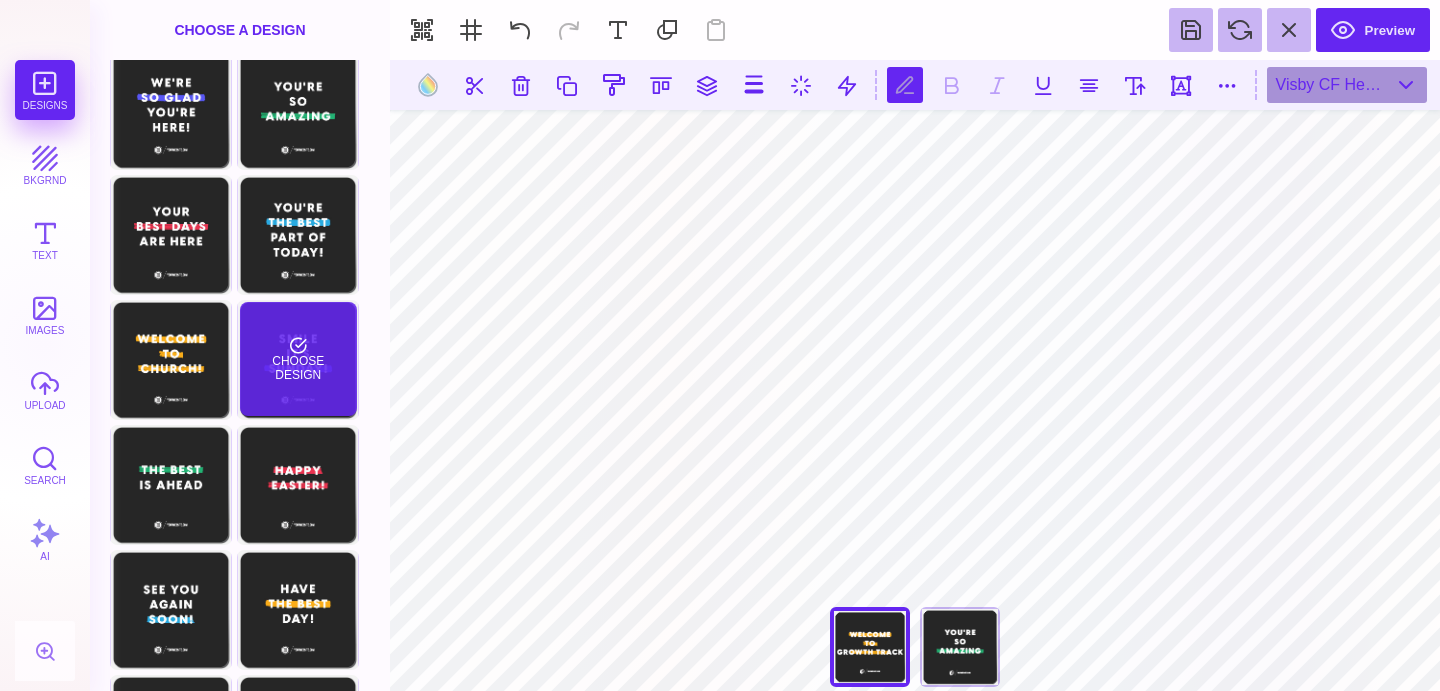 type on "#FFFFFF" 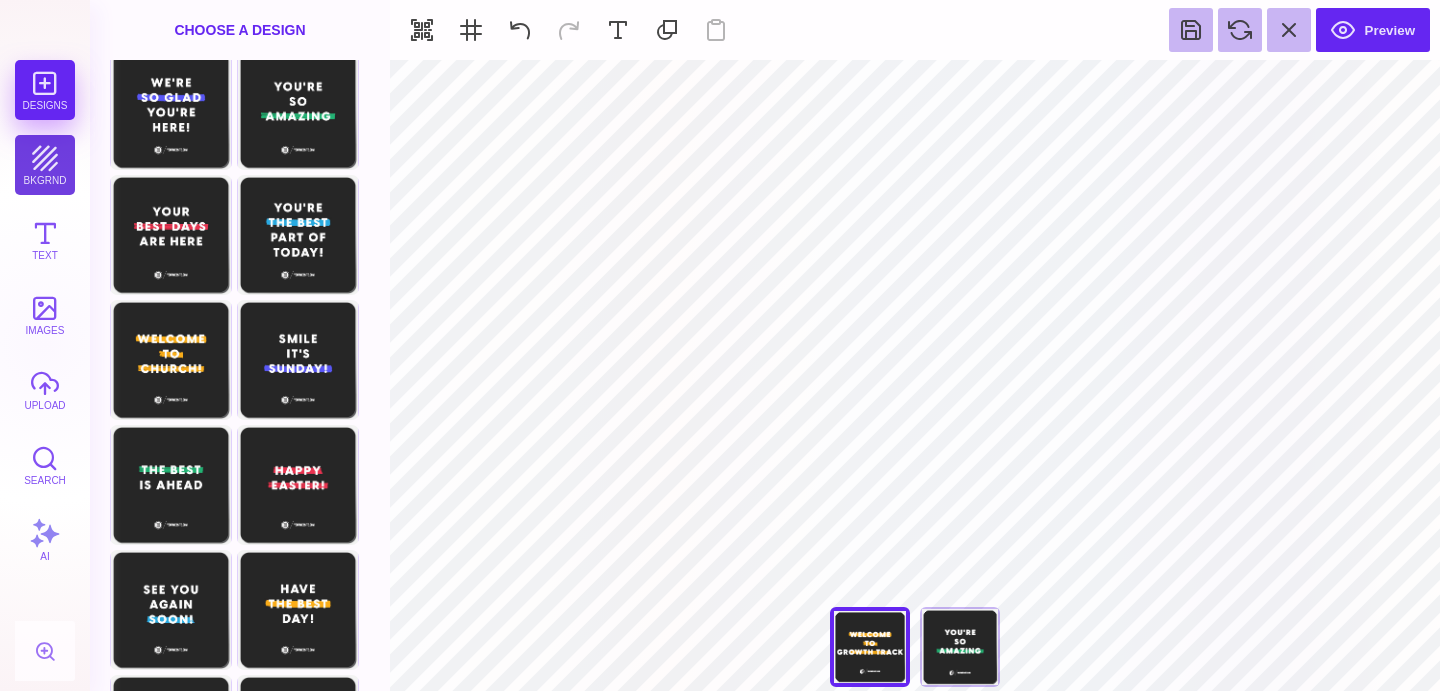 click on "bkgrnd" at bounding box center [45, 165] 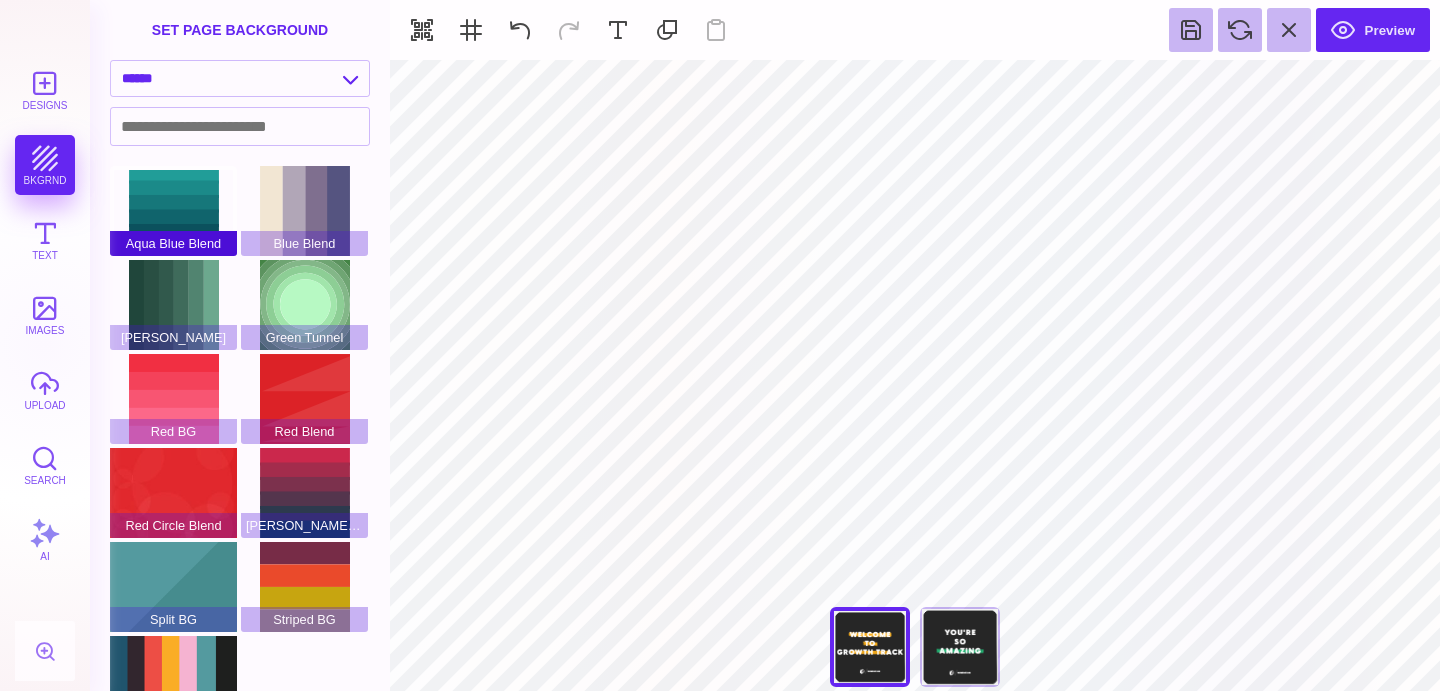 click on "Aqua Blue Blend" at bounding box center (173, 211) 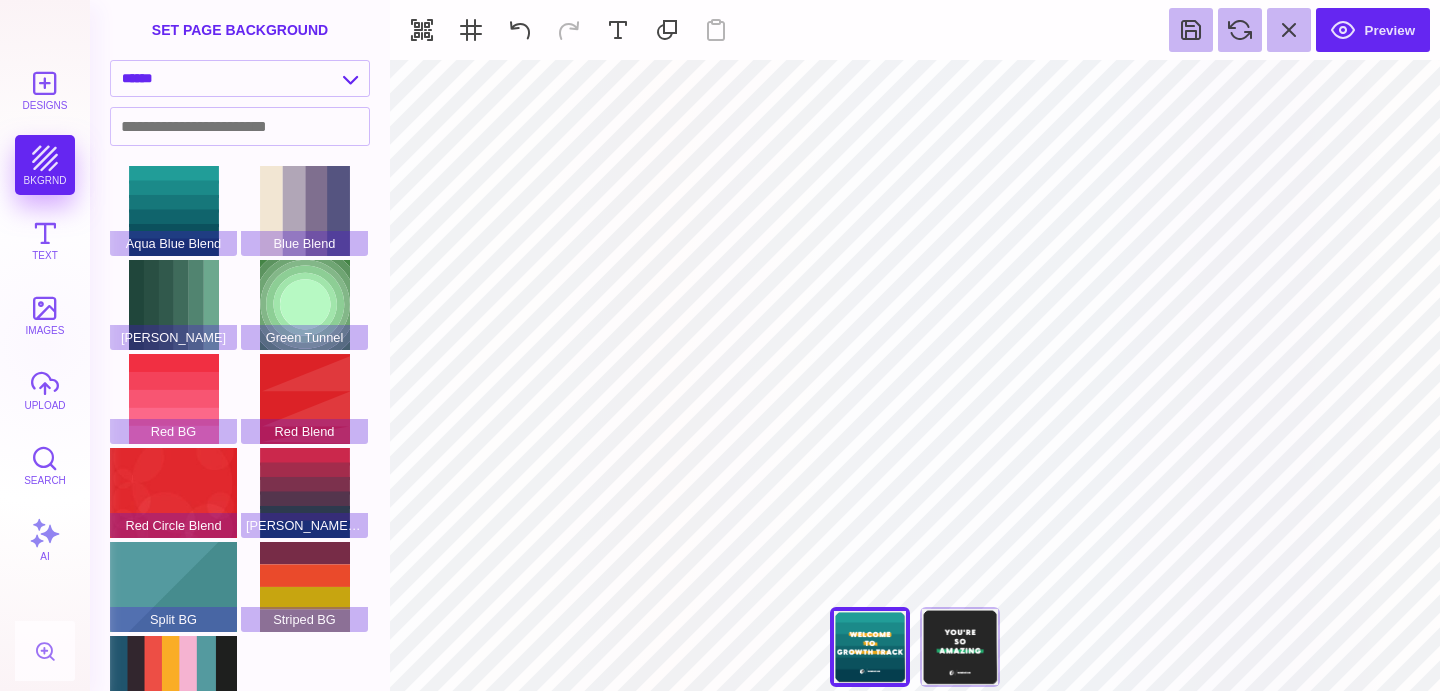scroll, scrollTop: 42, scrollLeft: 0, axis: vertical 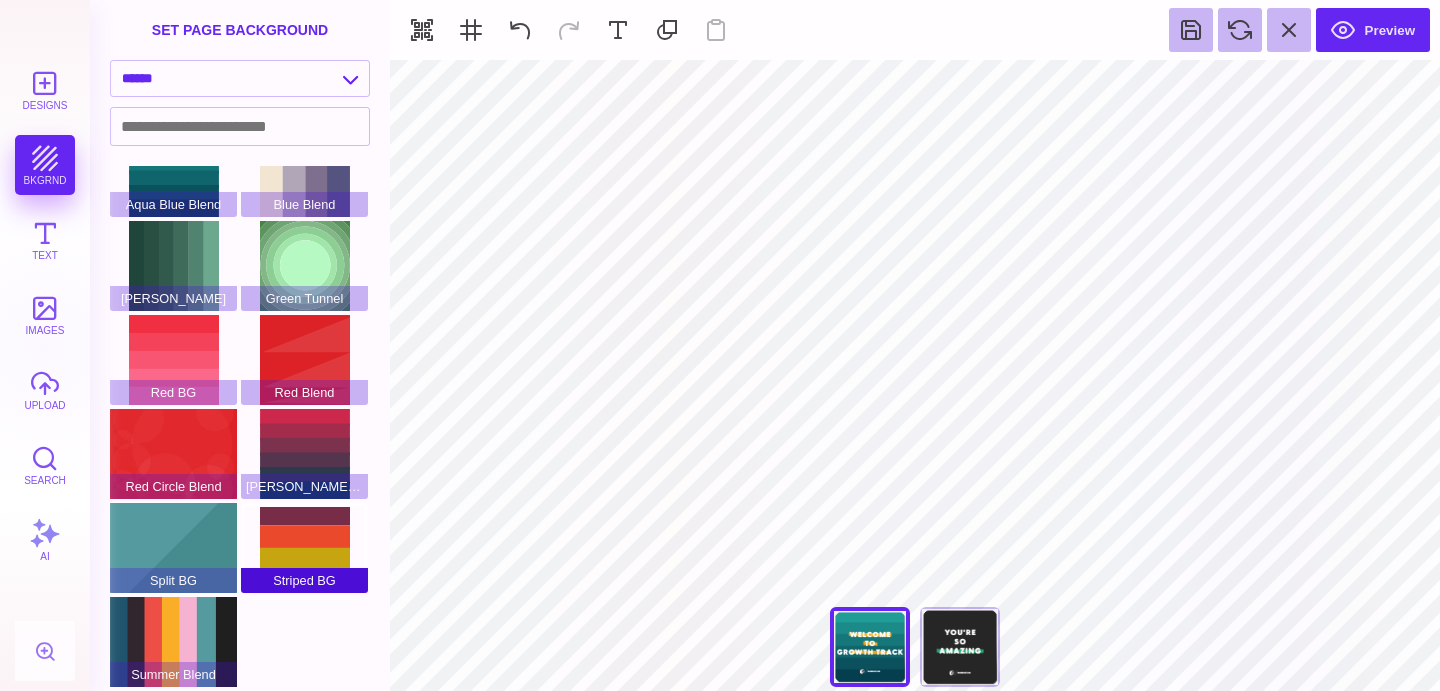 click on "Striped BG" at bounding box center (304, 548) 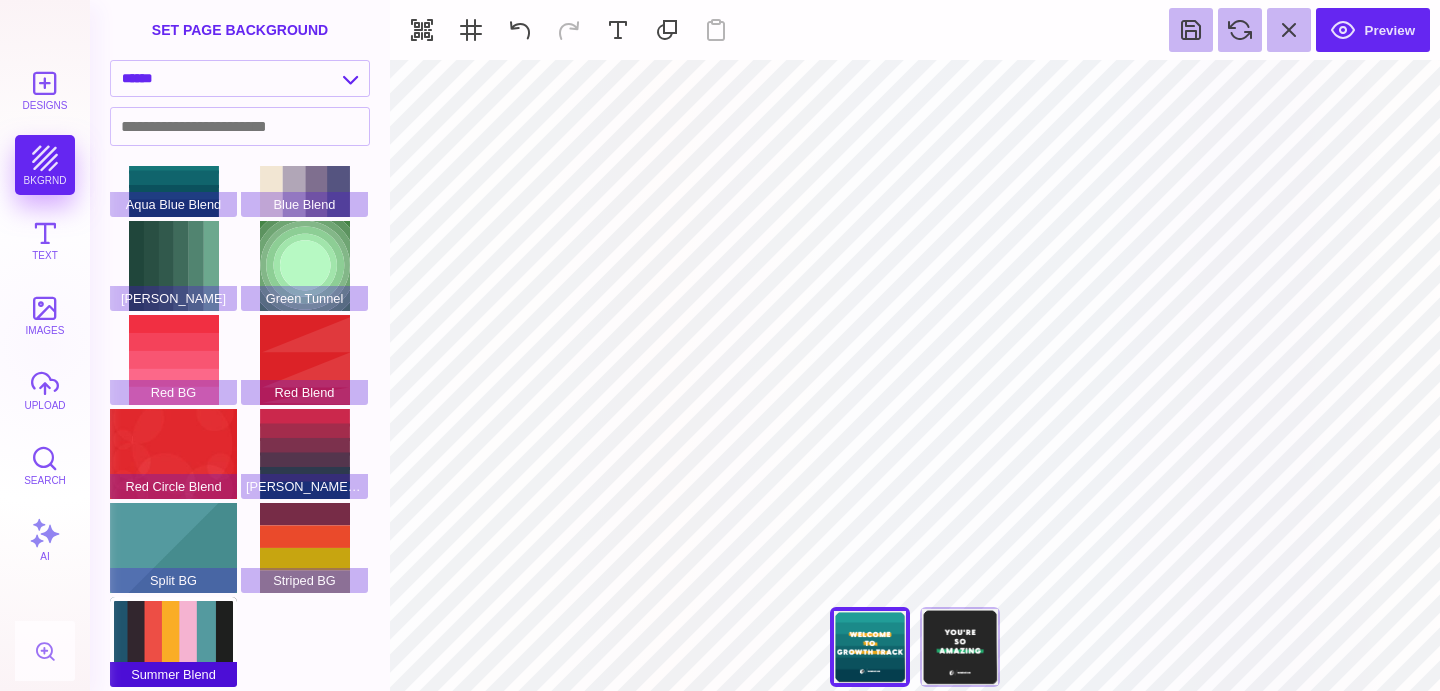 click on "Summer Blend" at bounding box center [173, 642] 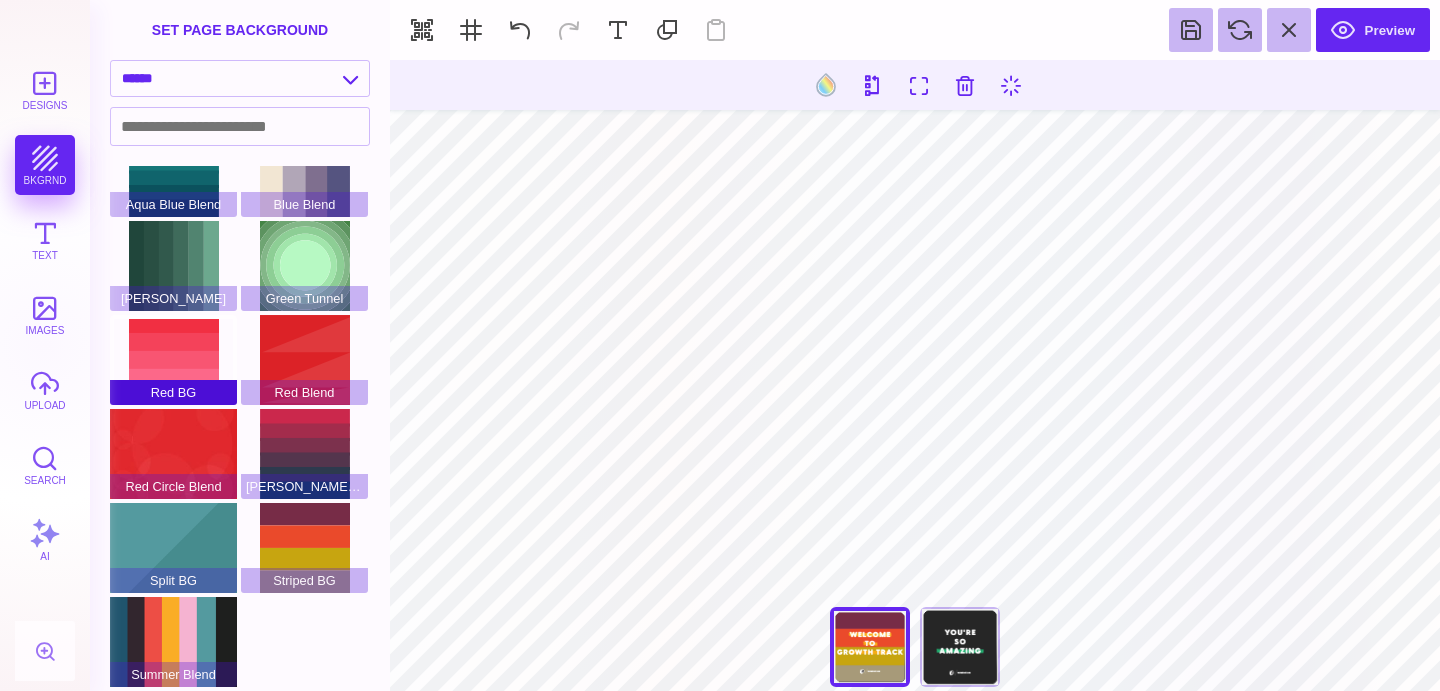 scroll, scrollTop: 0, scrollLeft: 0, axis: both 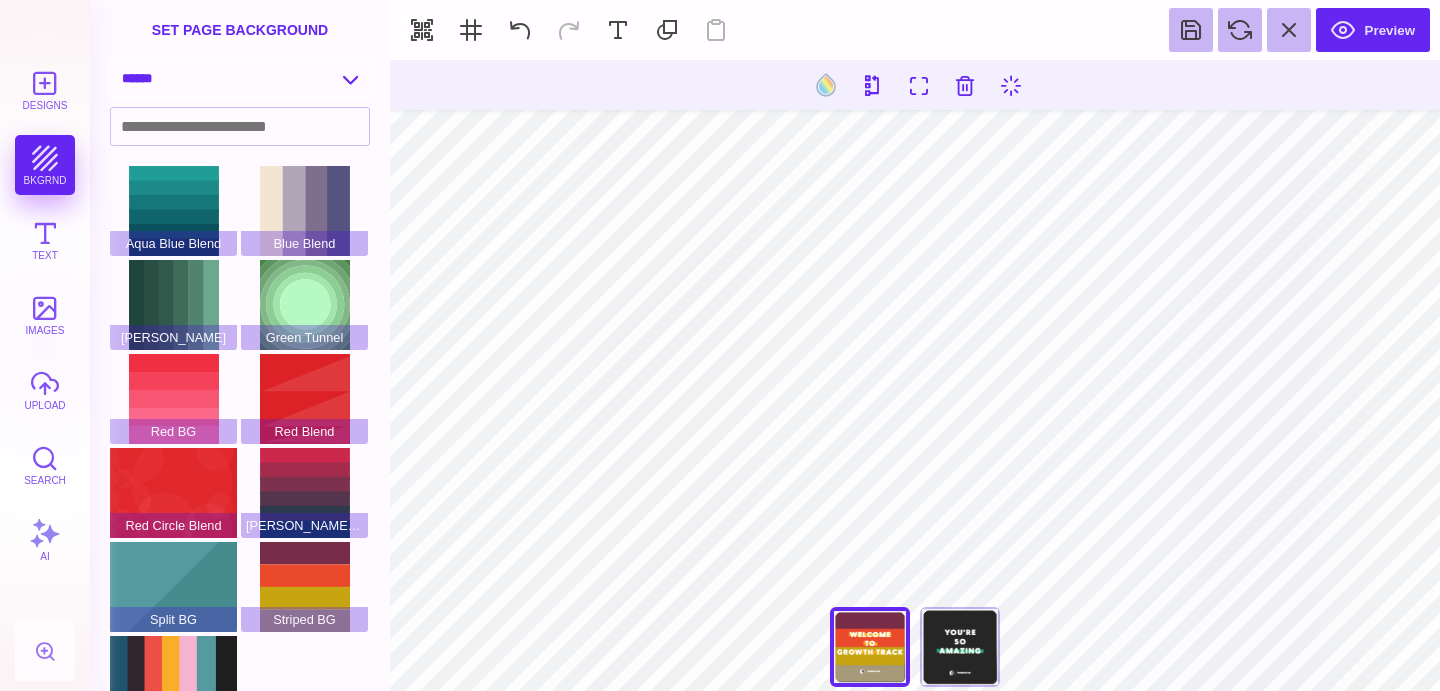 click on "**********" at bounding box center (240, 78) 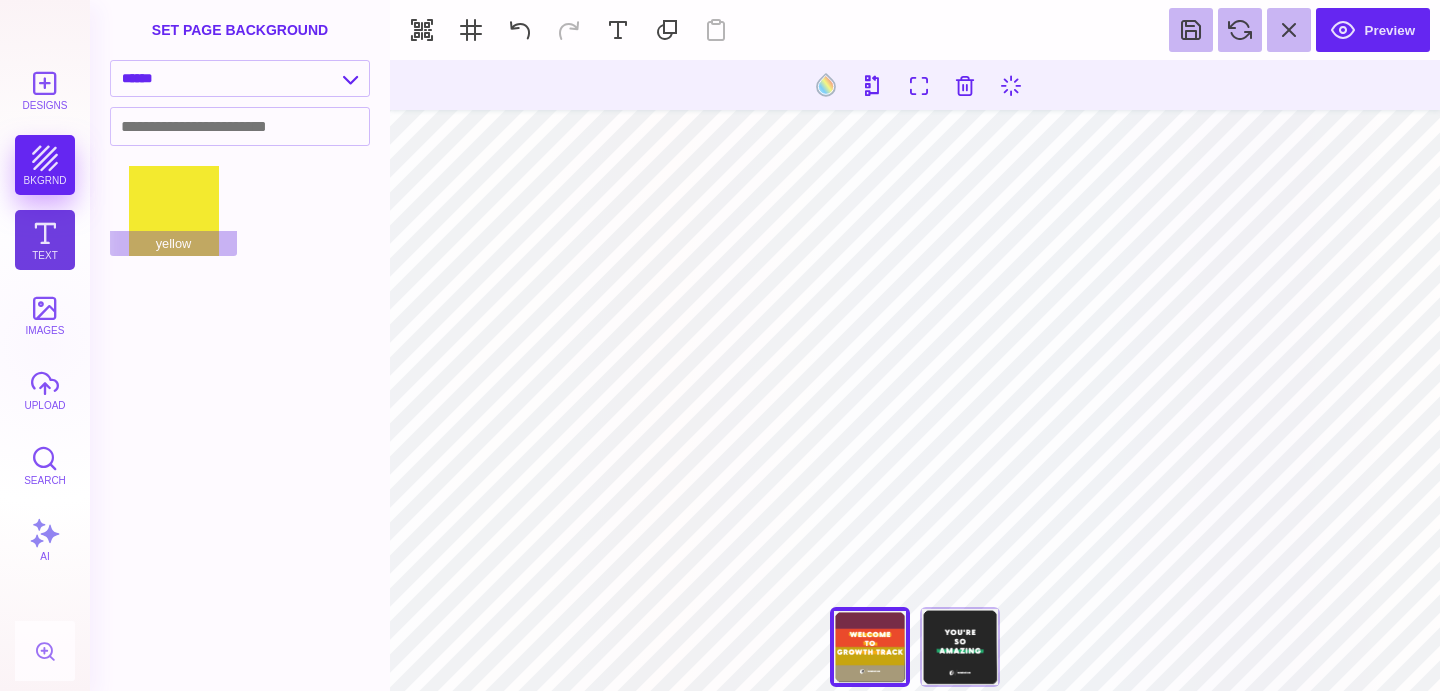 click on "Text" at bounding box center [45, 240] 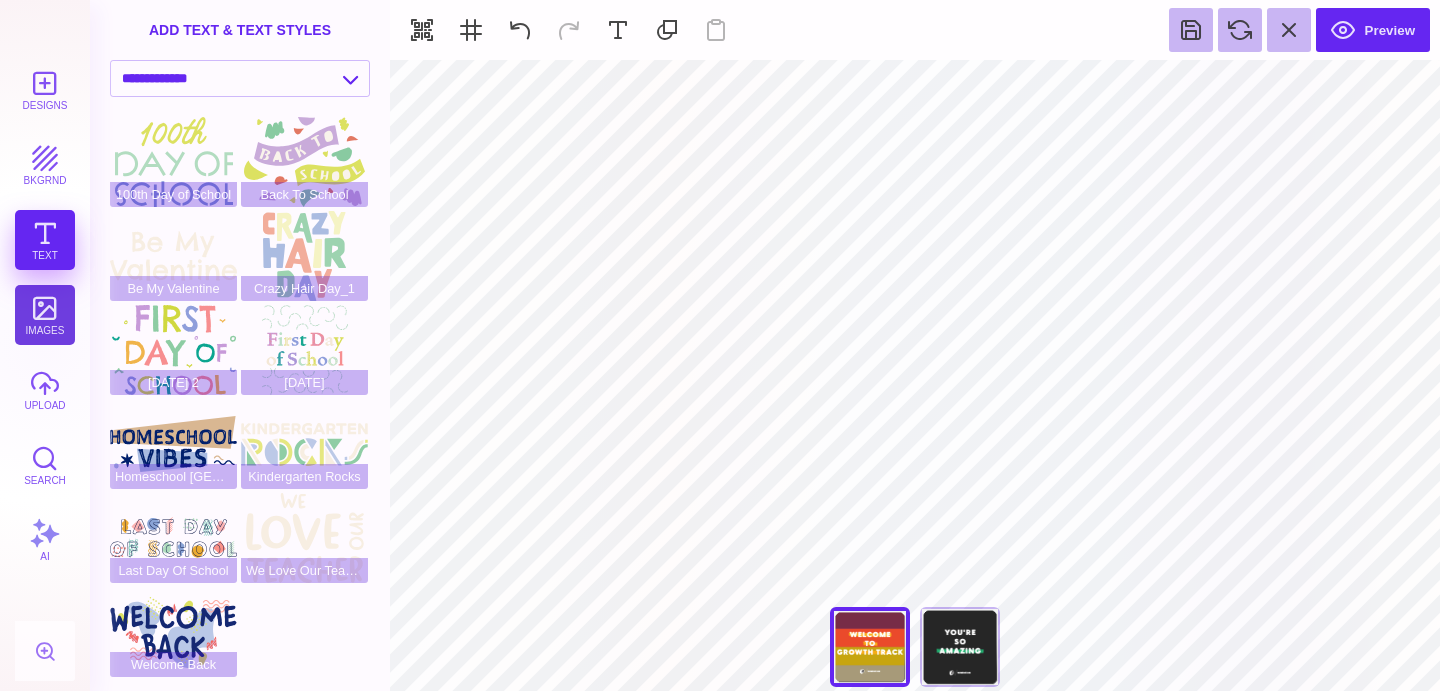 click on "images" at bounding box center [45, 315] 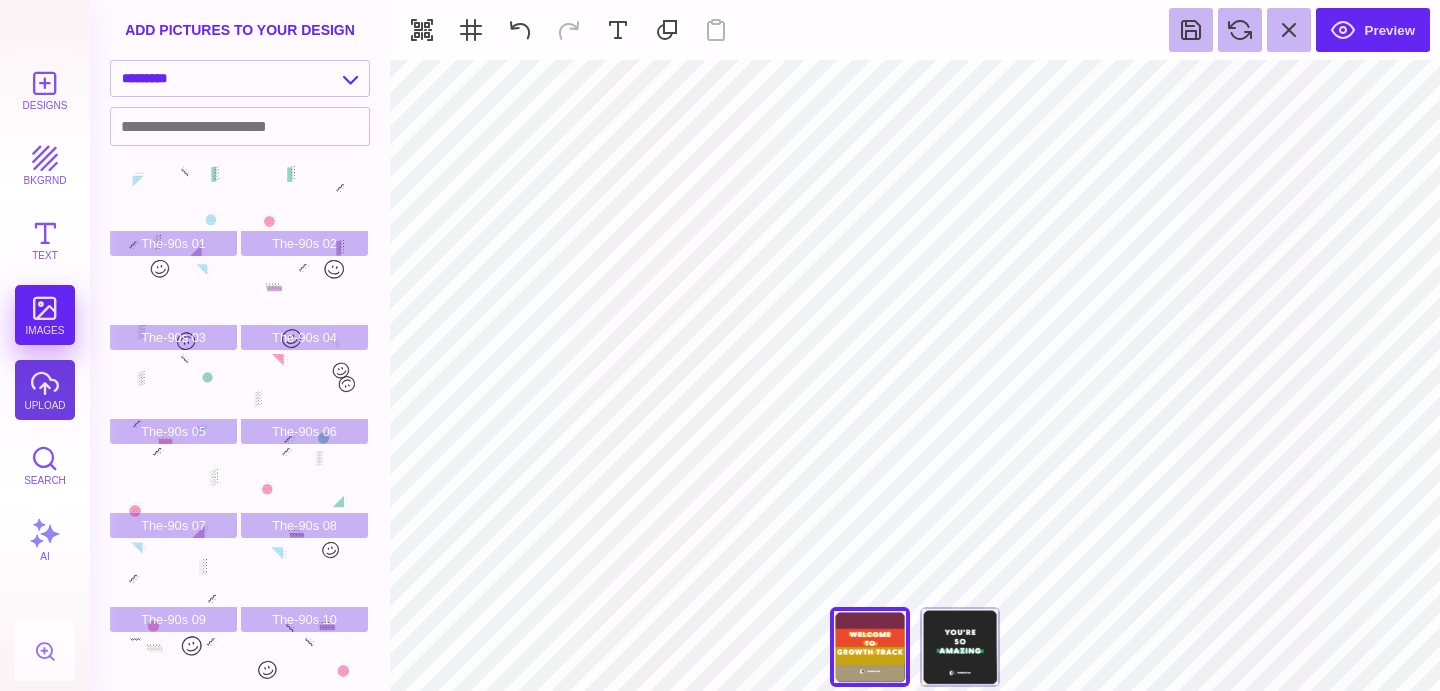click on "upload" at bounding box center (45, 390) 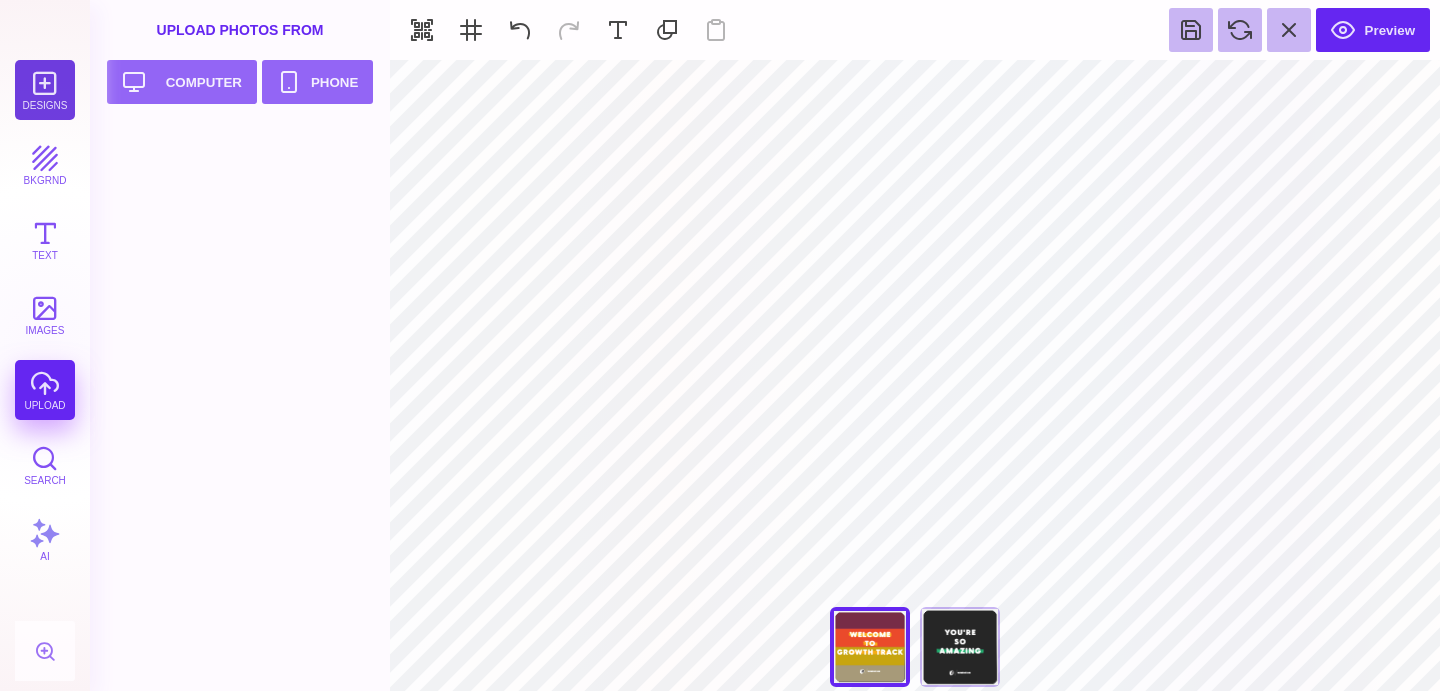 click on "Designs" at bounding box center (45, 90) 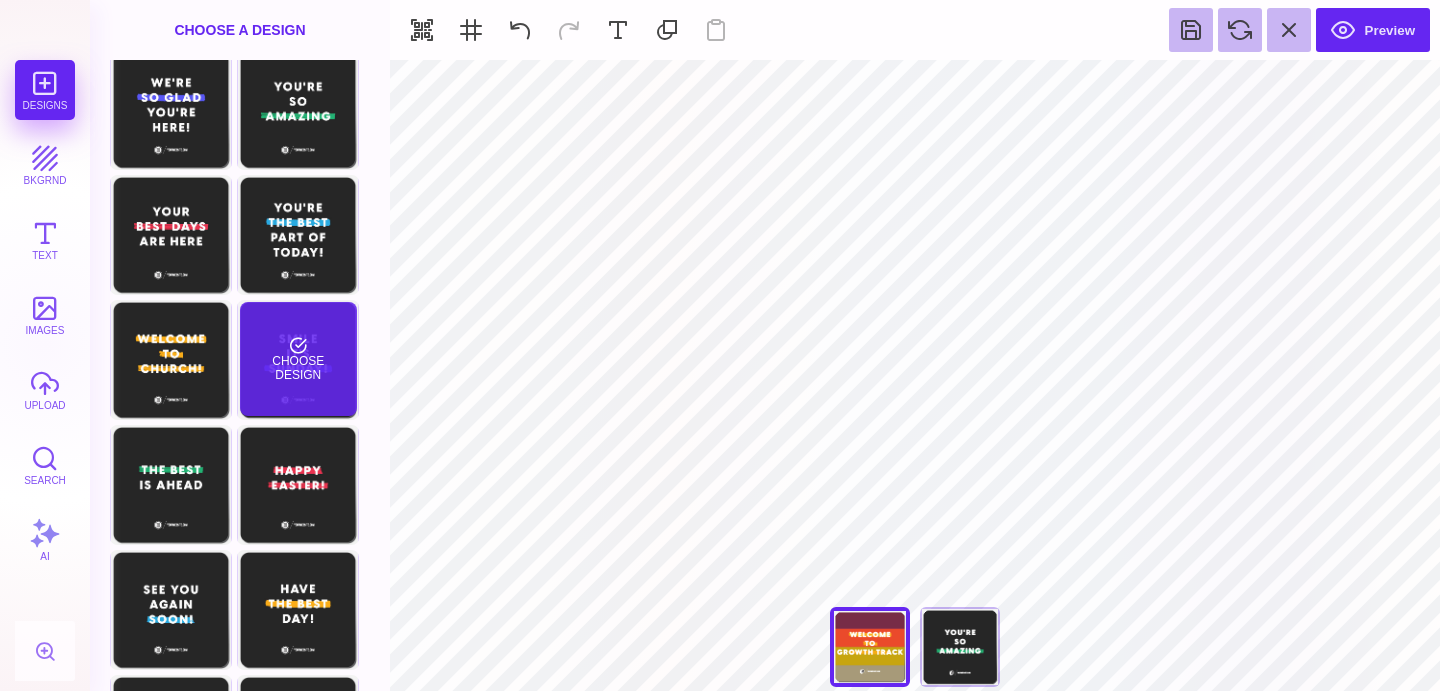 scroll, scrollTop: 369, scrollLeft: 0, axis: vertical 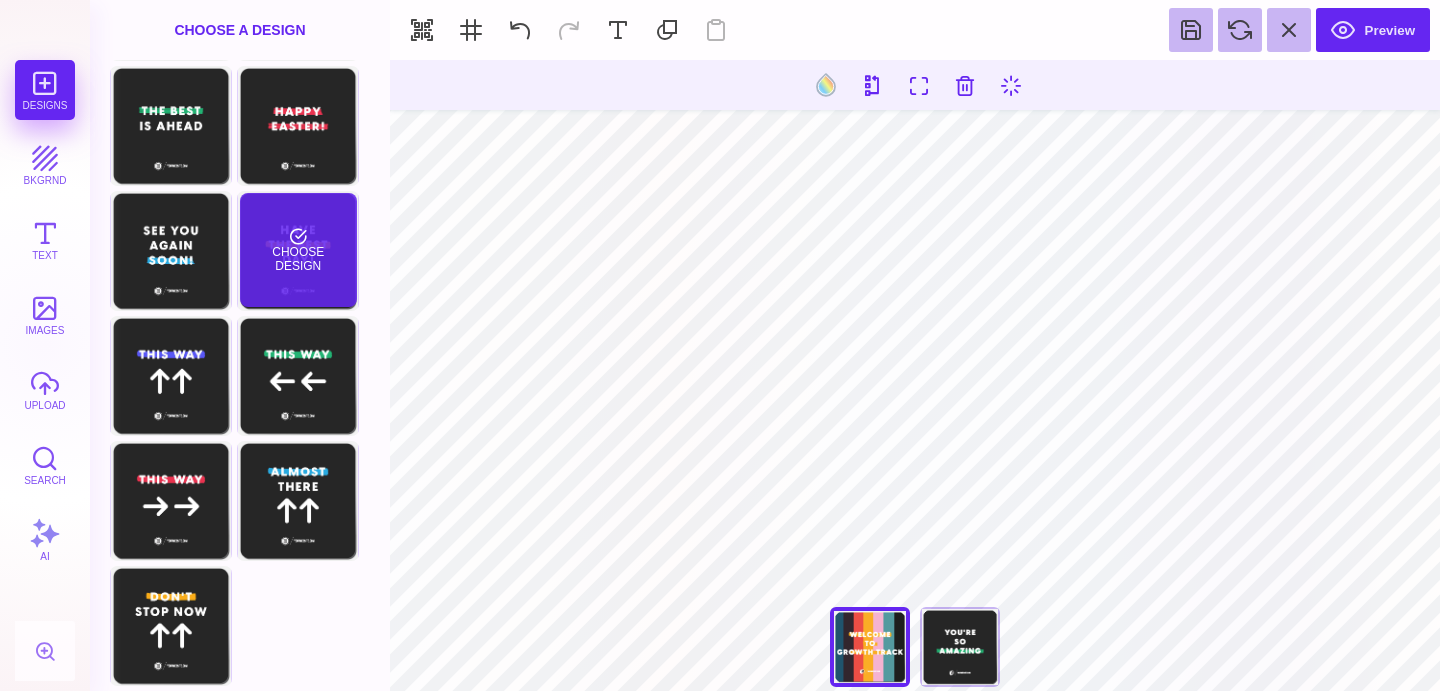 click on "Choose Design" at bounding box center [298, 250] 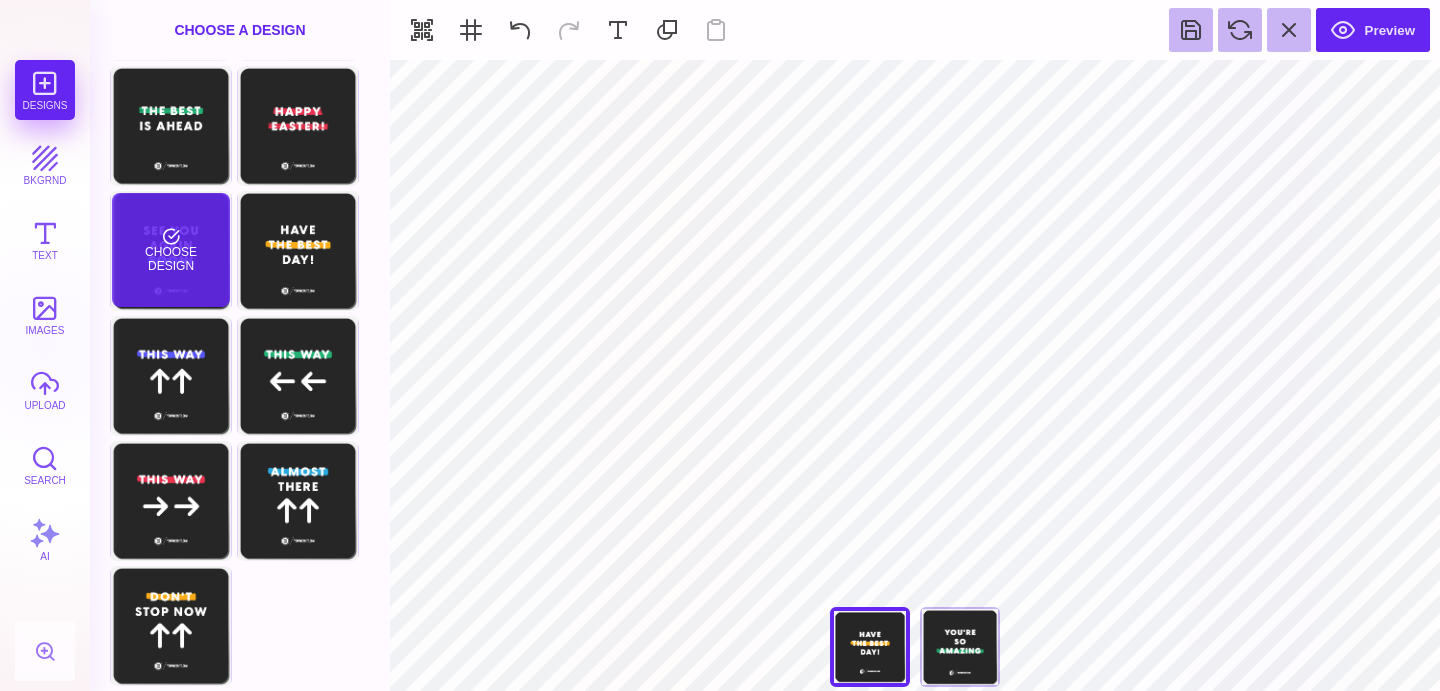 click on "Choose Design" at bounding box center [170, 250] 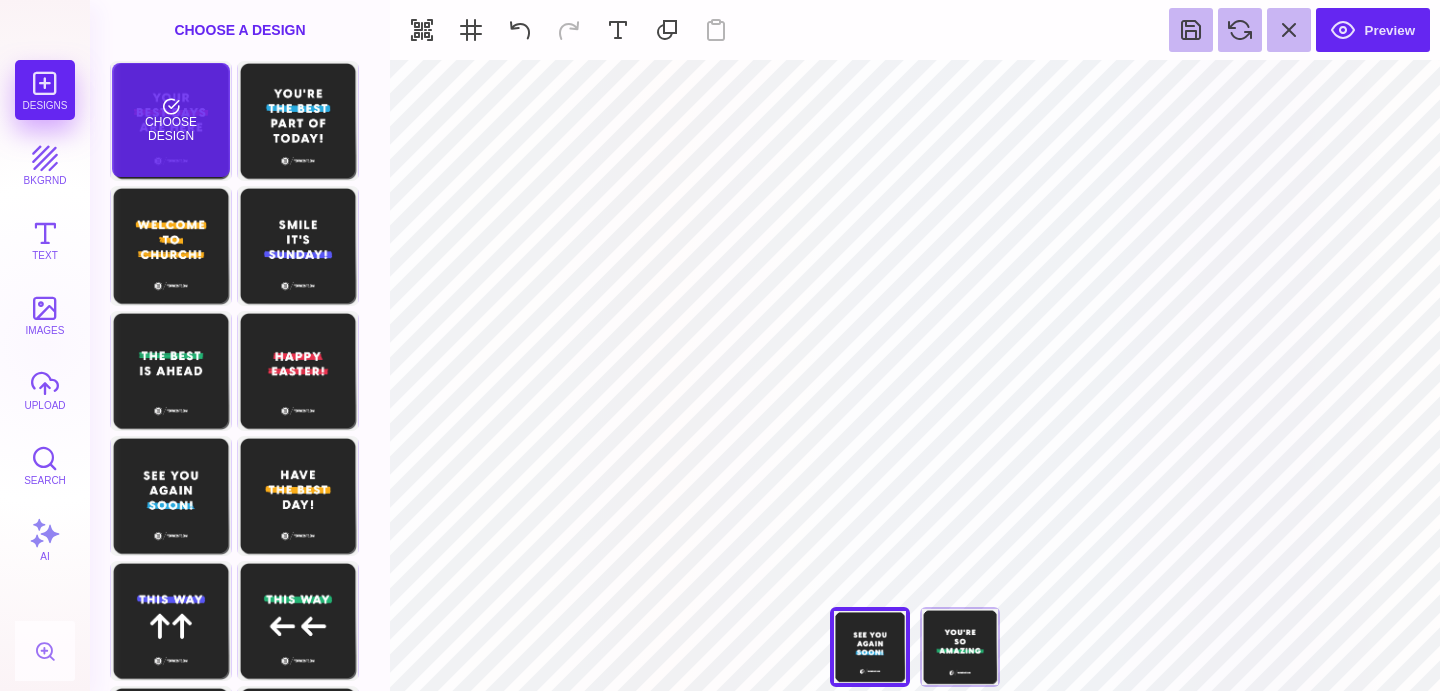 scroll, scrollTop: 0, scrollLeft: 0, axis: both 